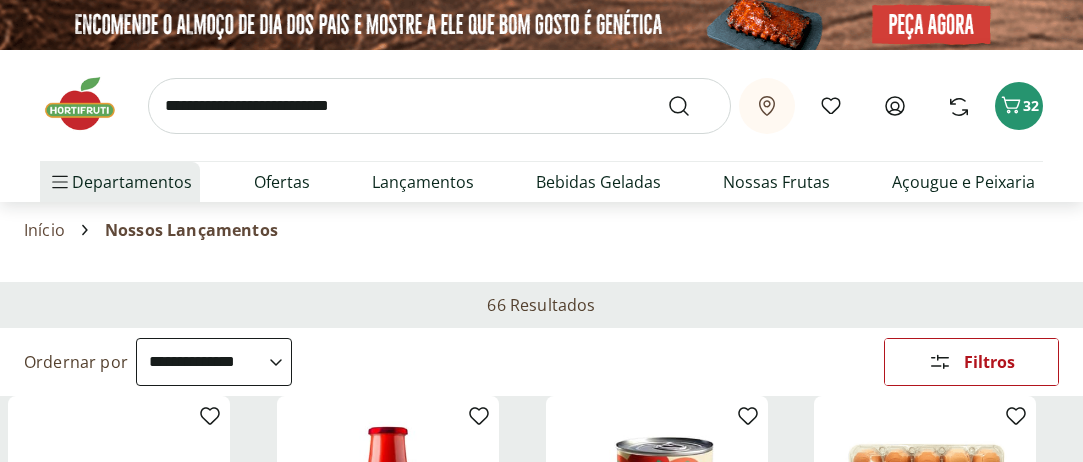 select on "**********" 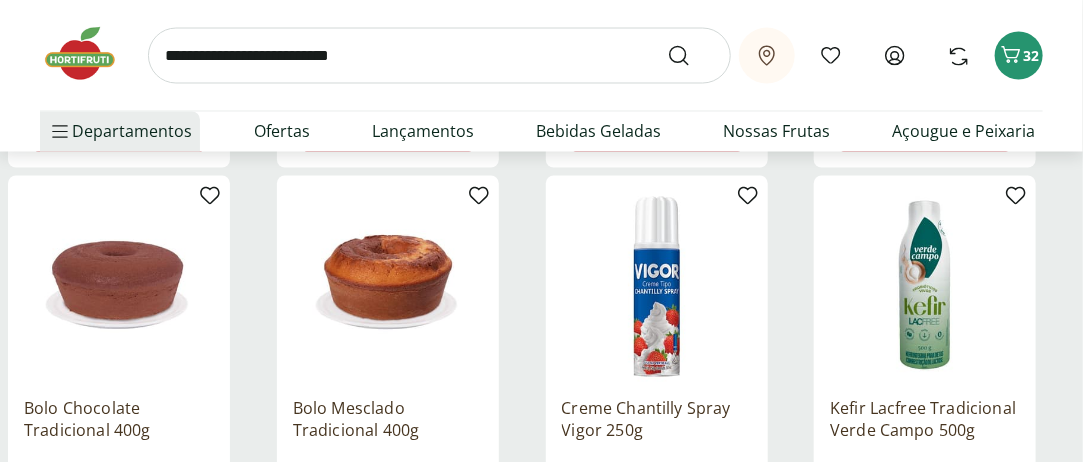 scroll, scrollTop: 0, scrollLeft: 0, axis: both 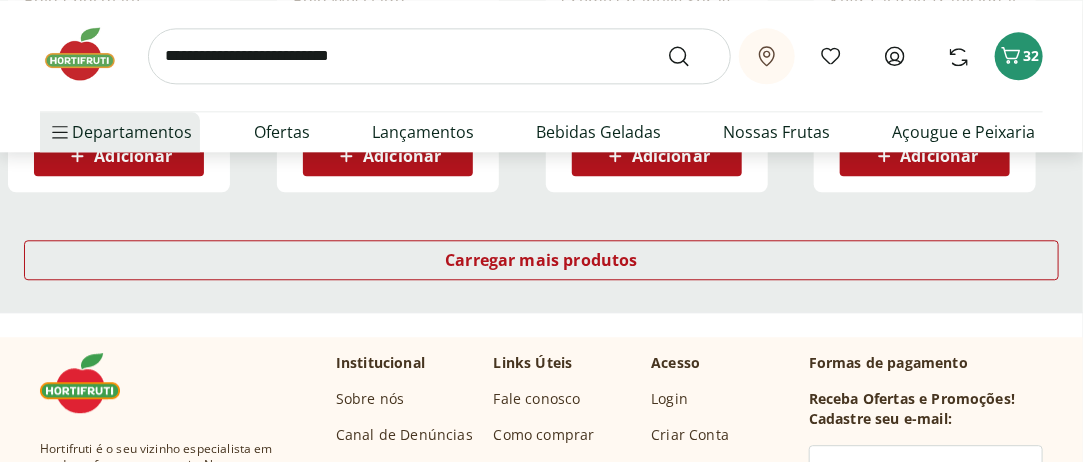 click on "Carregar mais produtos" at bounding box center [541, 264] 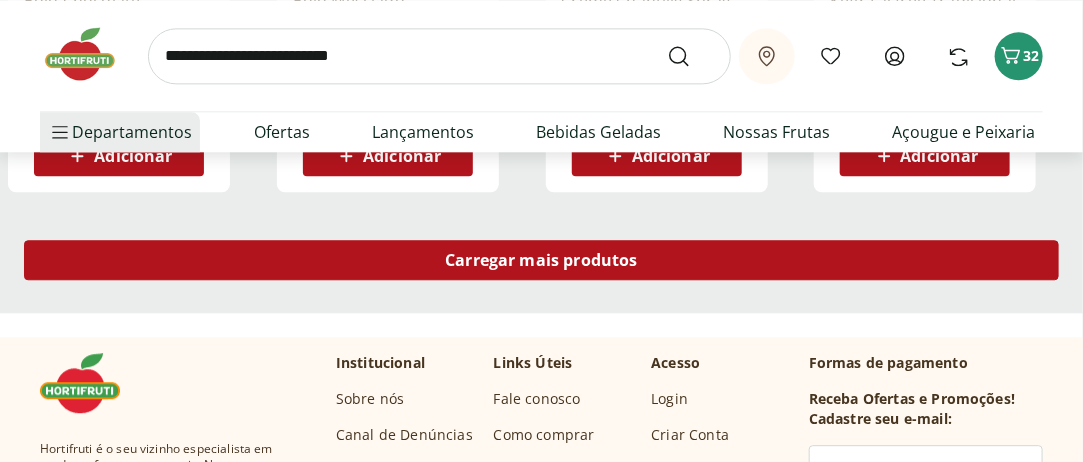 click on "Carregar mais produtos" at bounding box center [541, 260] 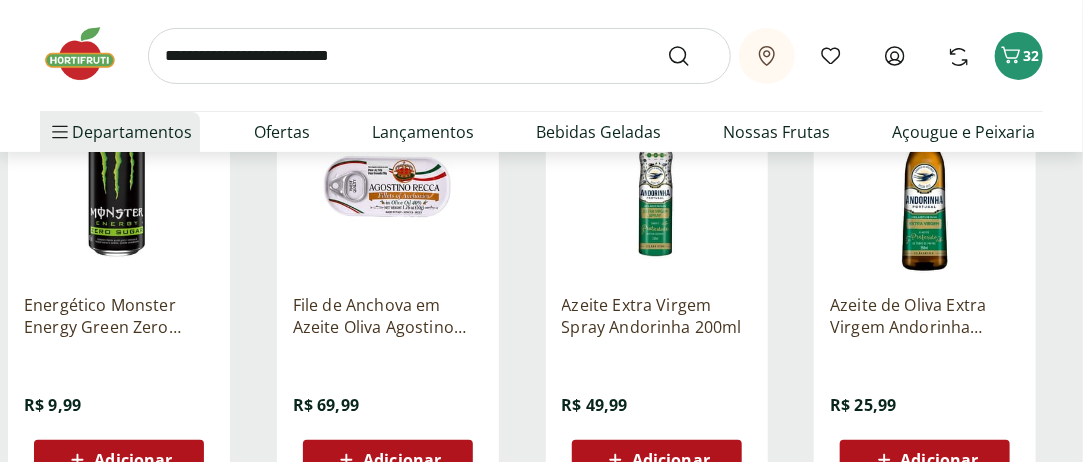 scroll, scrollTop: 5500, scrollLeft: 0, axis: vertical 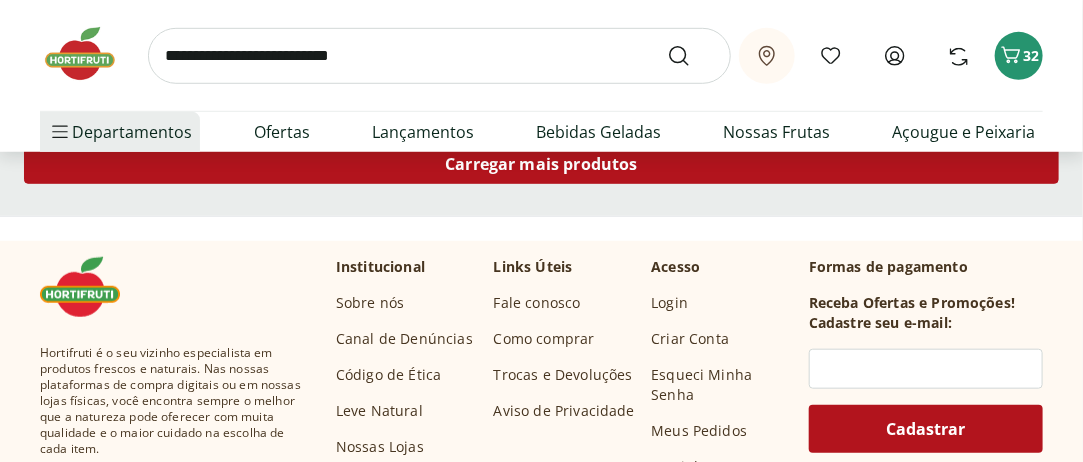 click on "Carregar mais produtos" at bounding box center (541, 164) 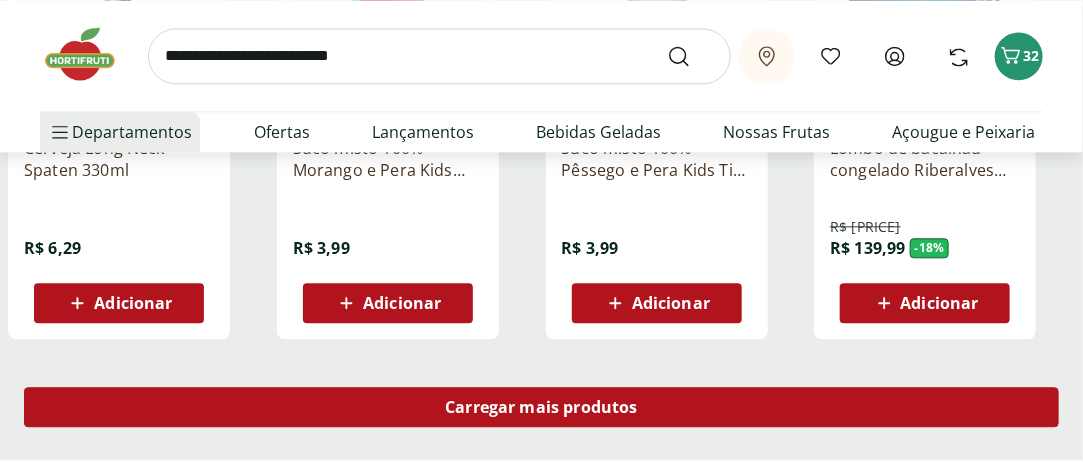 scroll, scrollTop: 6600, scrollLeft: 0, axis: vertical 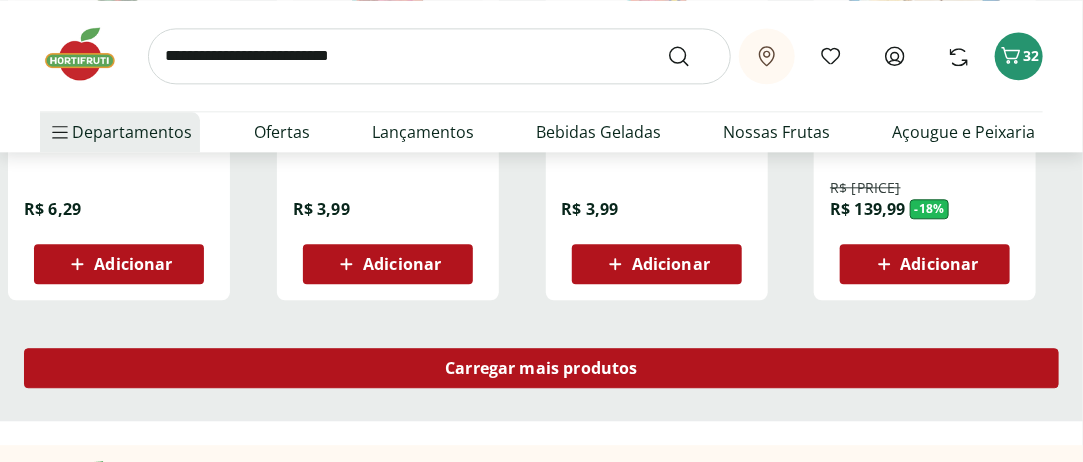 click on "Carregar mais produtos" at bounding box center (541, 368) 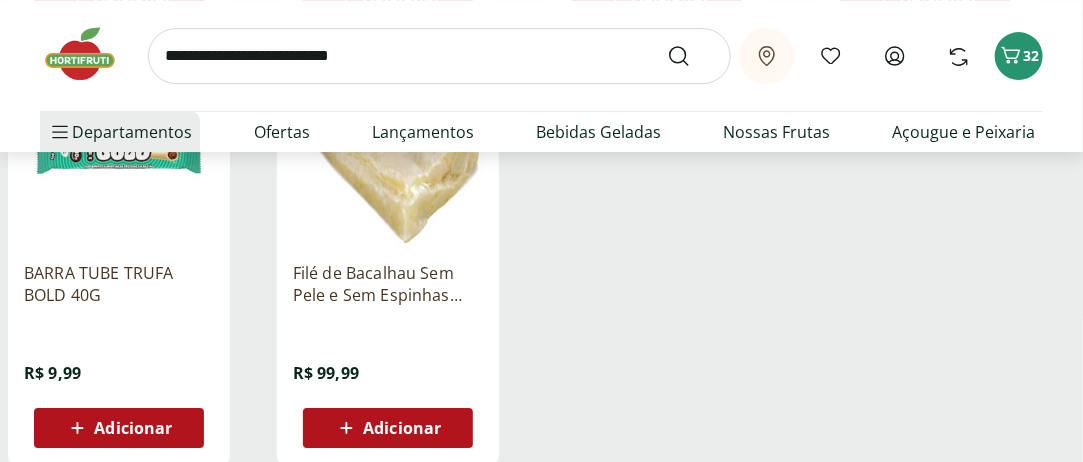 scroll, scrollTop: 7300, scrollLeft: 0, axis: vertical 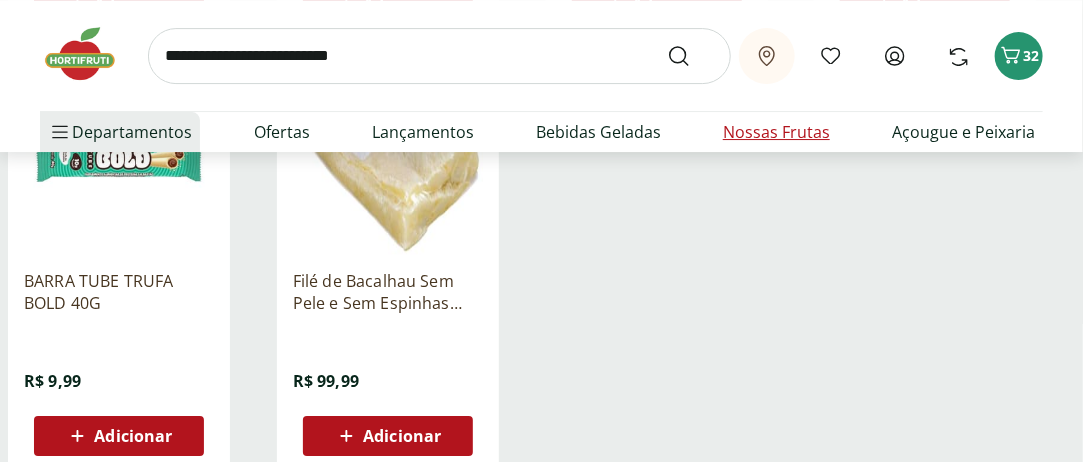 click on "Nossas Frutas" at bounding box center [776, 132] 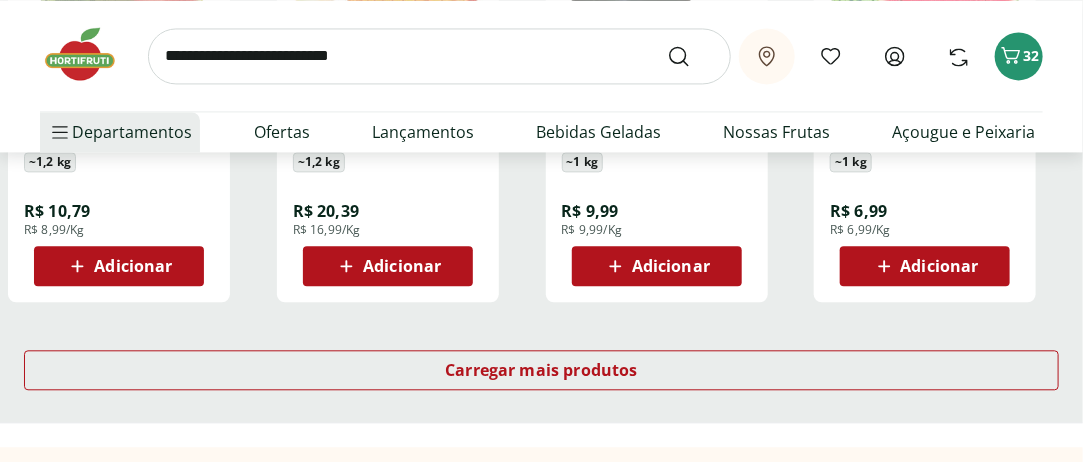 scroll, scrollTop: 1400, scrollLeft: 0, axis: vertical 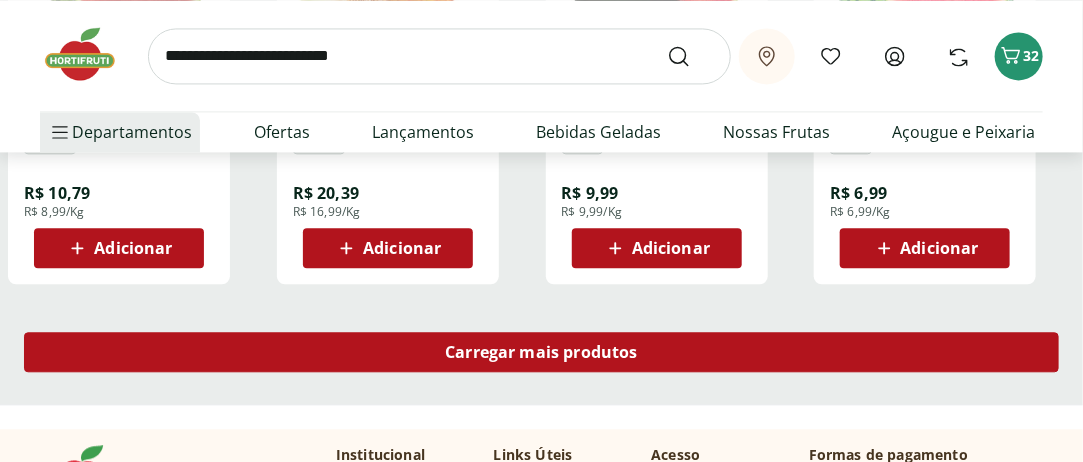 click on "Carregar mais produtos" at bounding box center [541, 352] 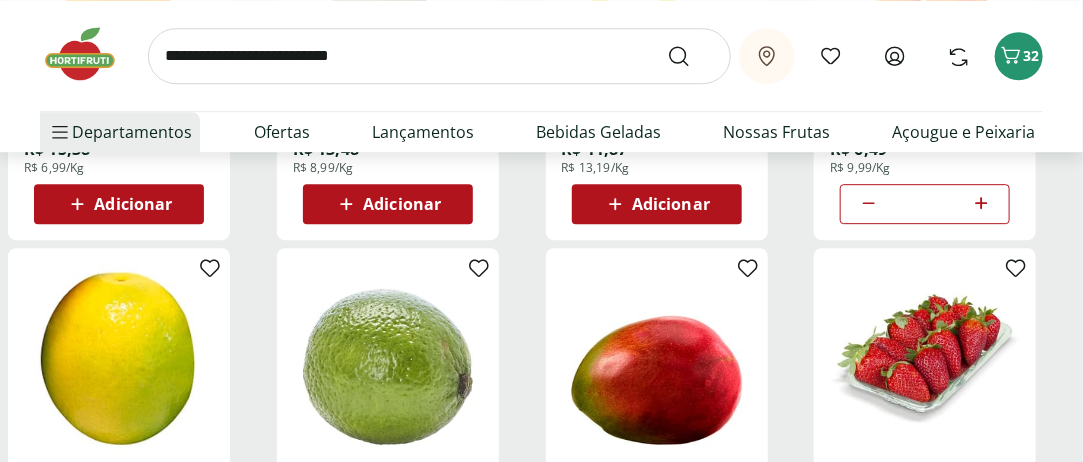 scroll, scrollTop: 1700, scrollLeft: 0, axis: vertical 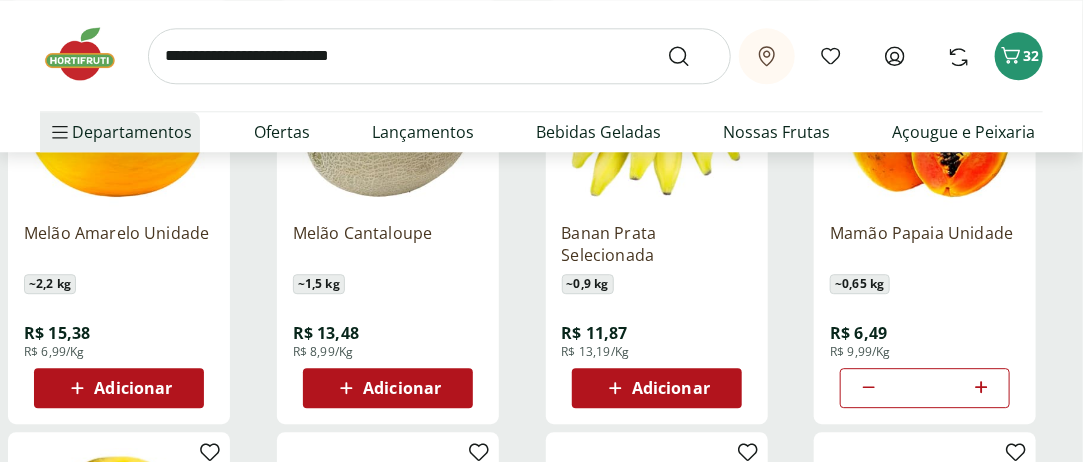 type 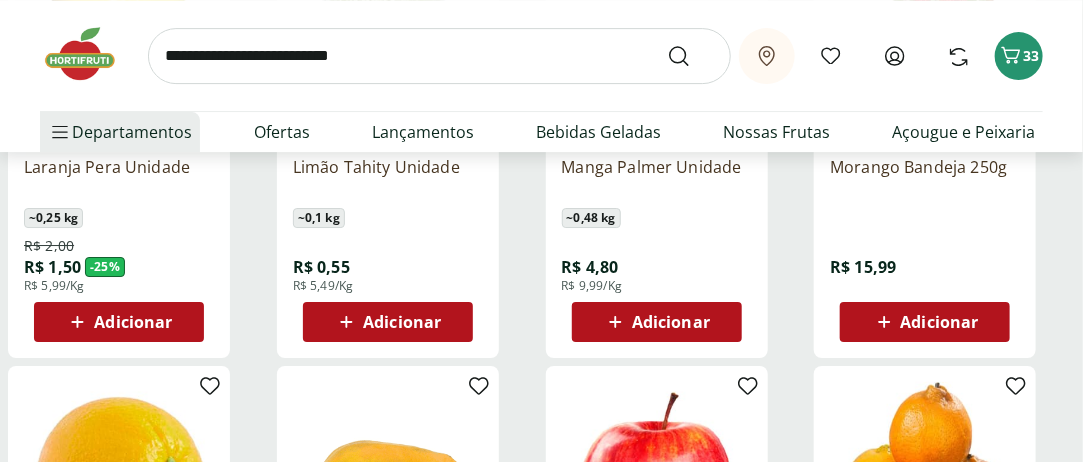 scroll, scrollTop: 2200, scrollLeft: 0, axis: vertical 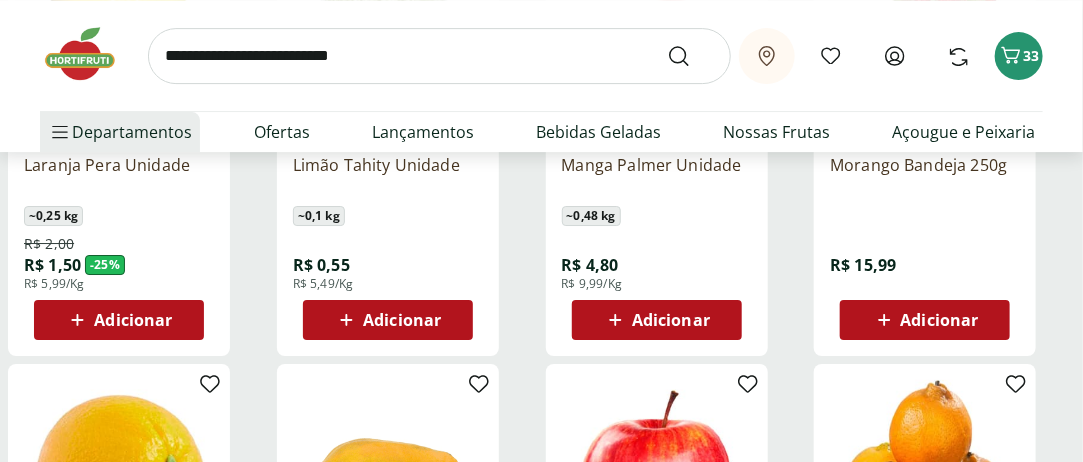 type 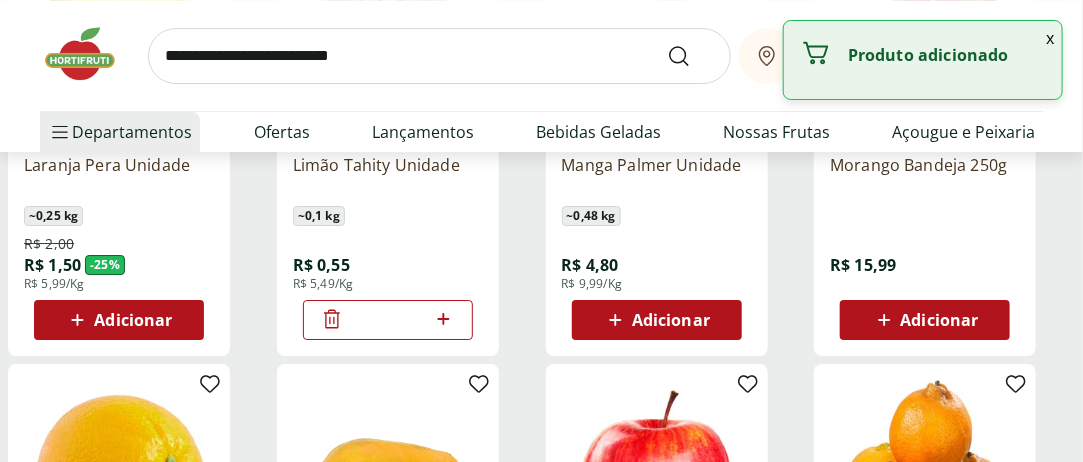 type 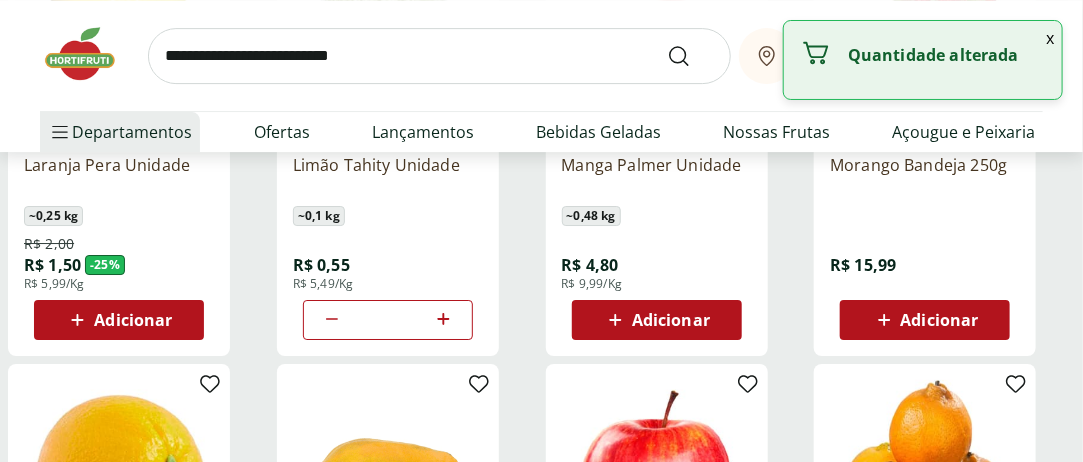 click 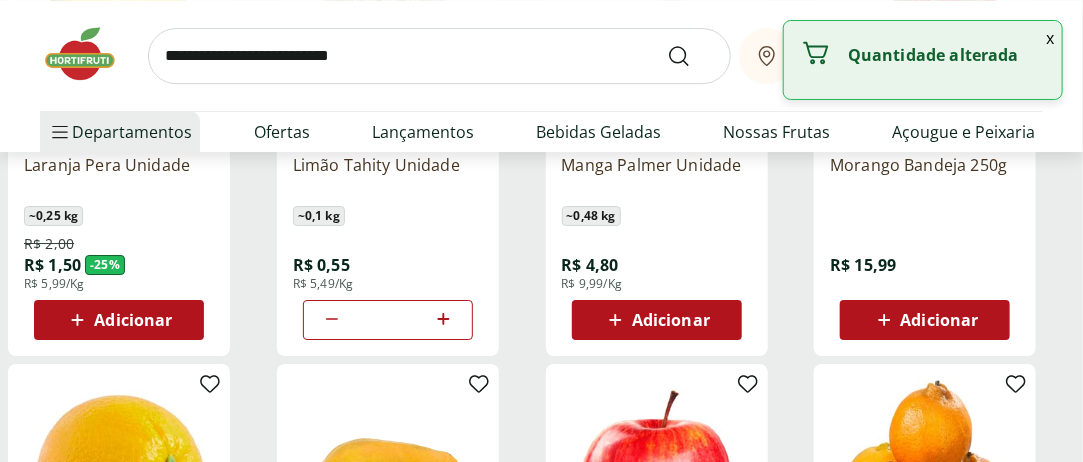click 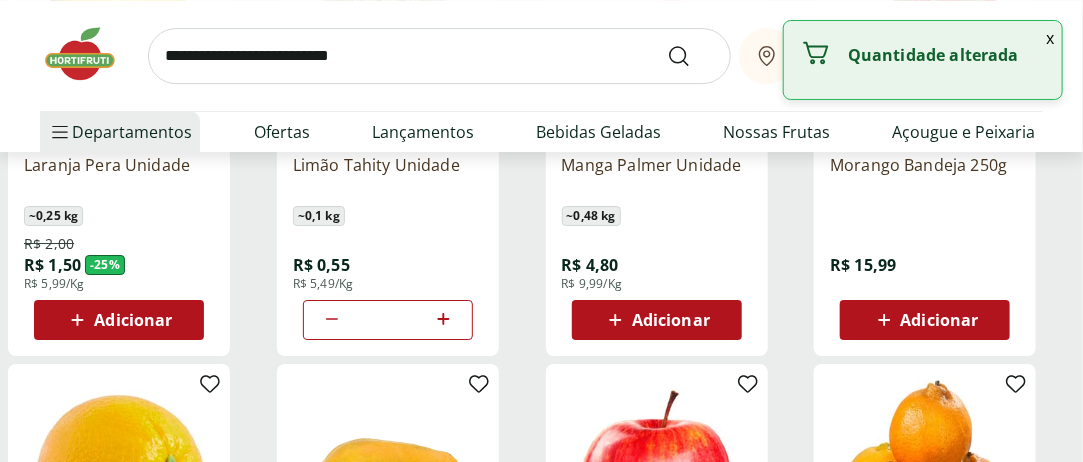 click 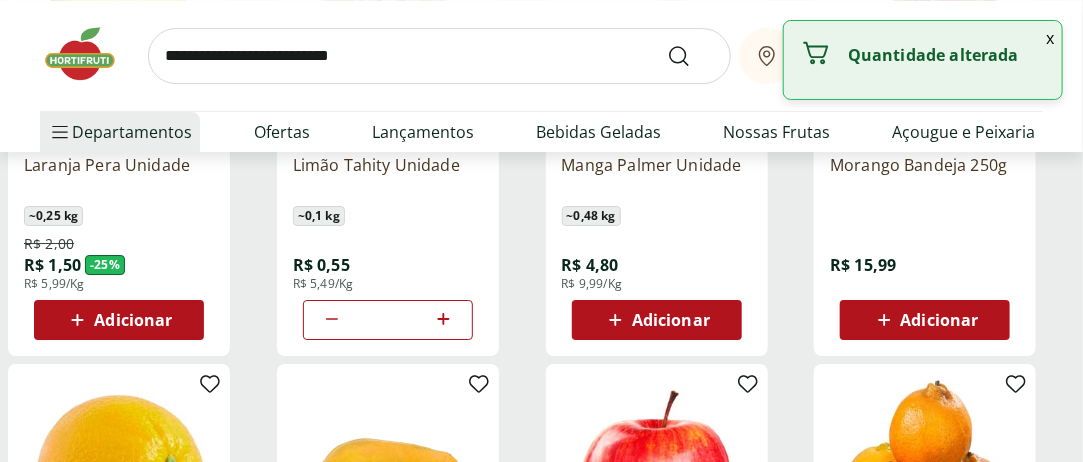 click 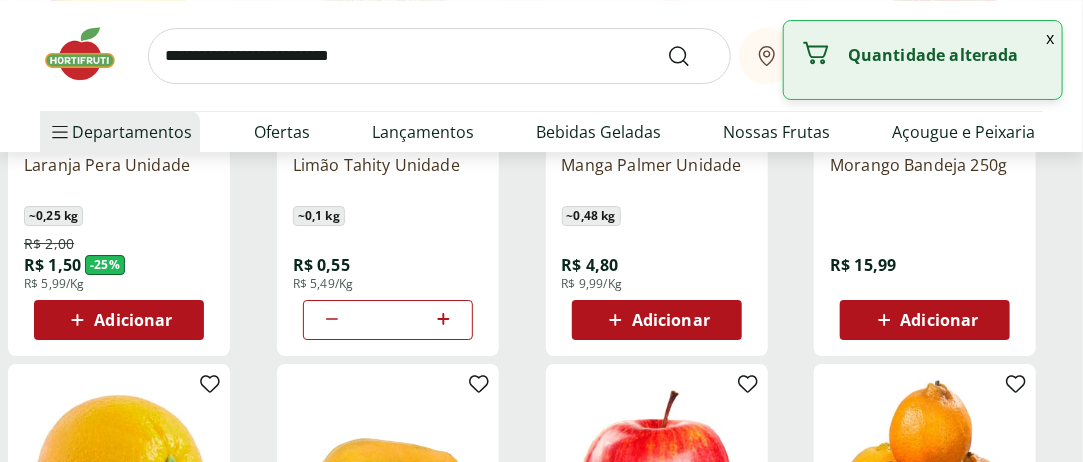 click 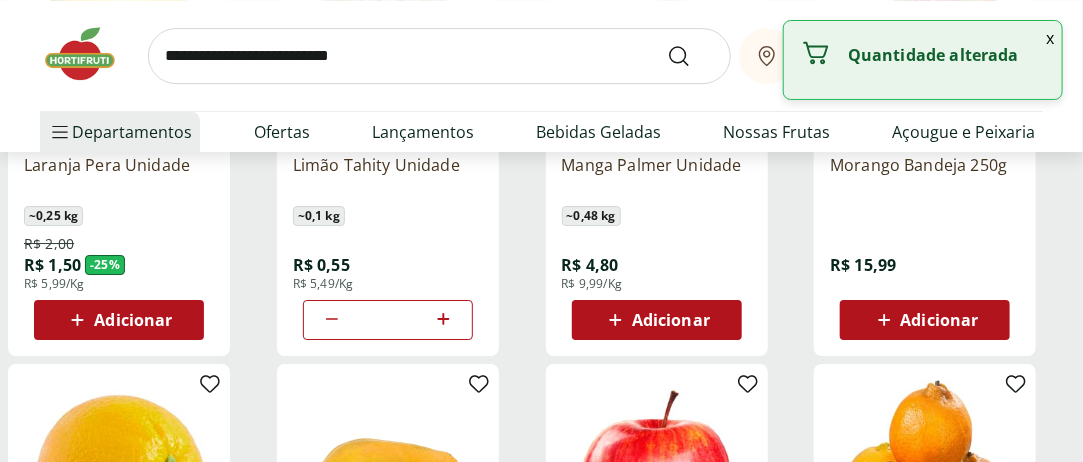 click 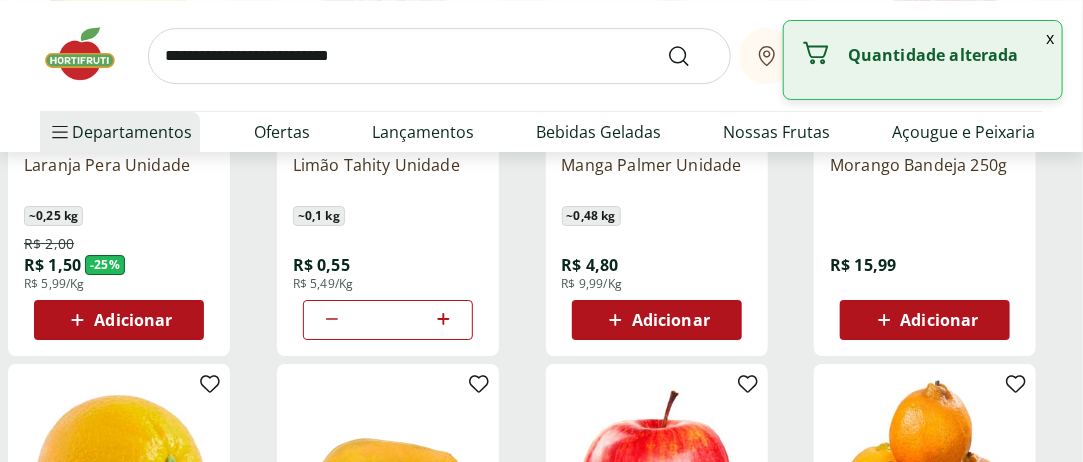 click 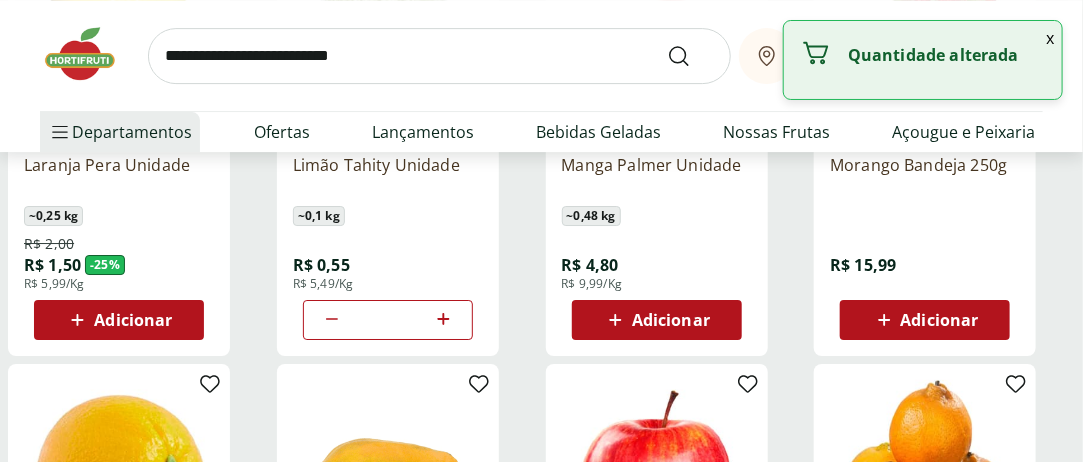 click 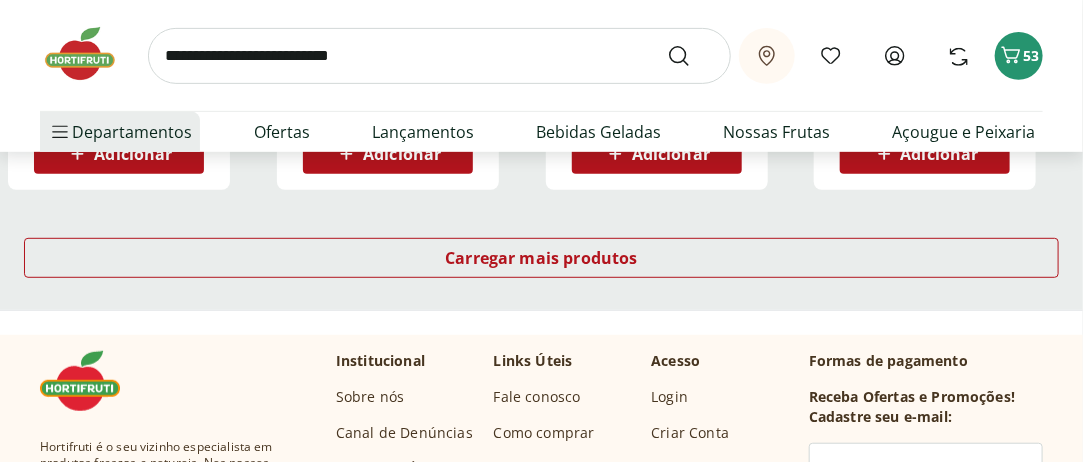 scroll, scrollTop: 2800, scrollLeft: 0, axis: vertical 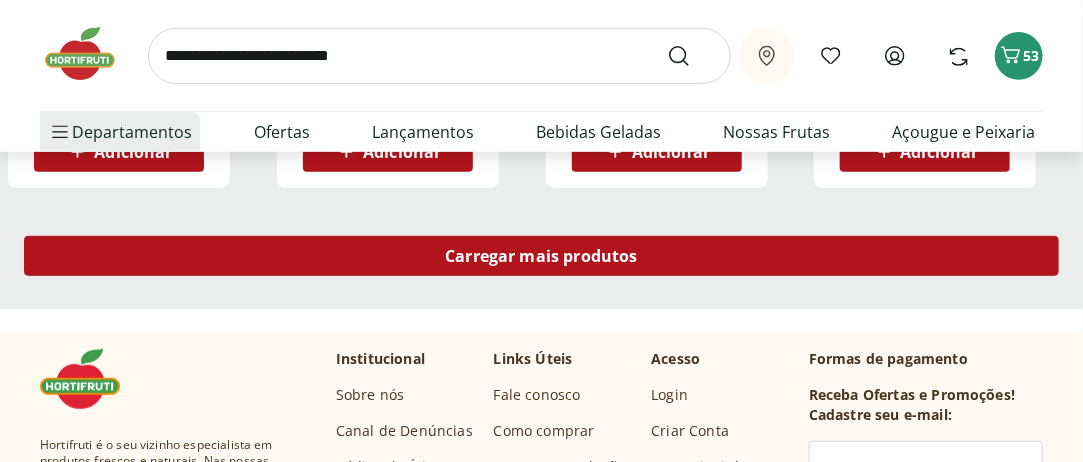 click on "Carregar mais produtos" at bounding box center [541, 256] 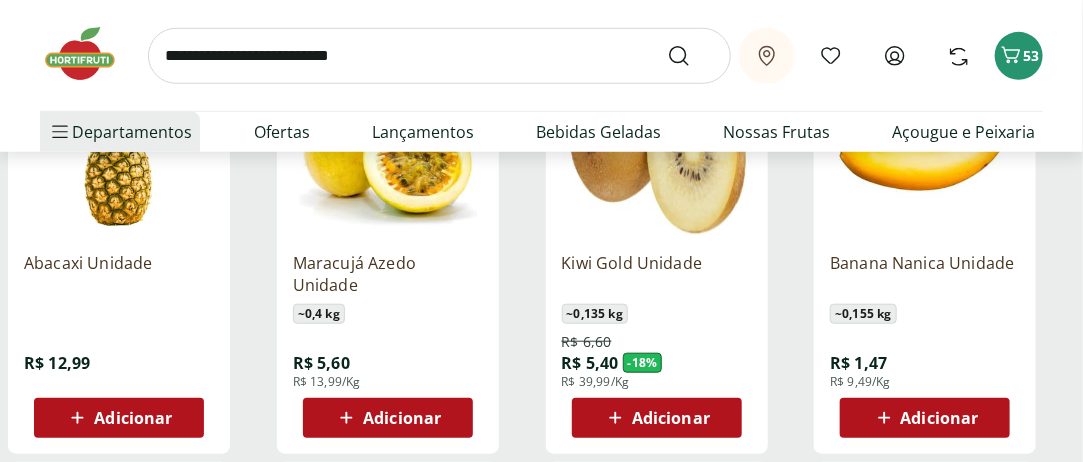 scroll, scrollTop: 3000, scrollLeft: 0, axis: vertical 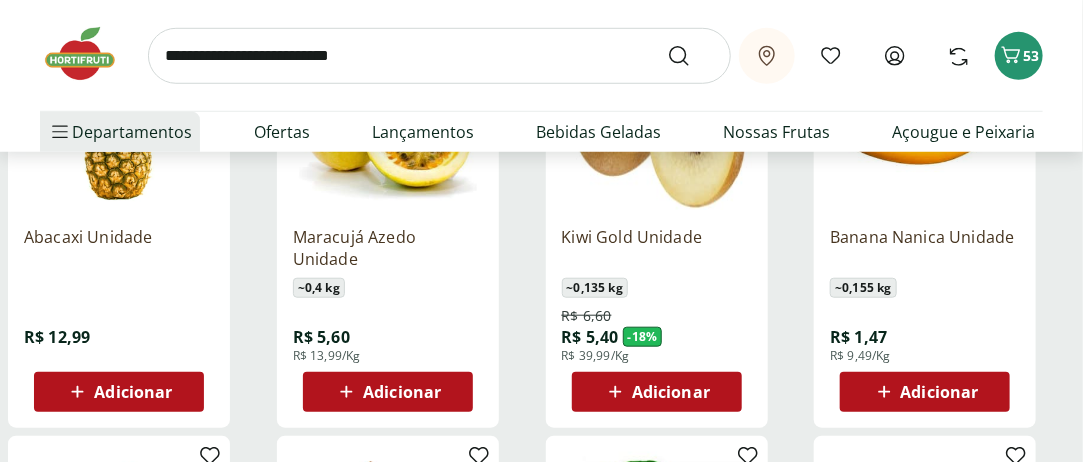 type 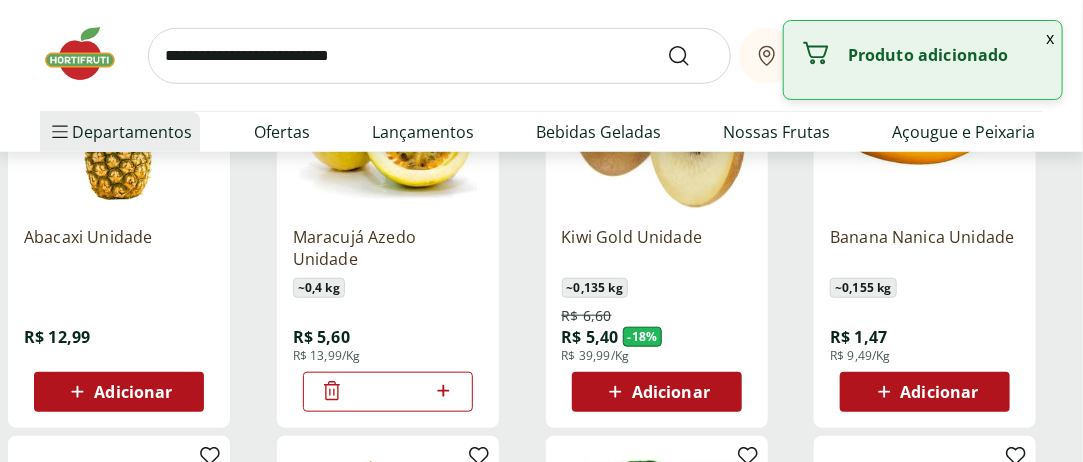 type 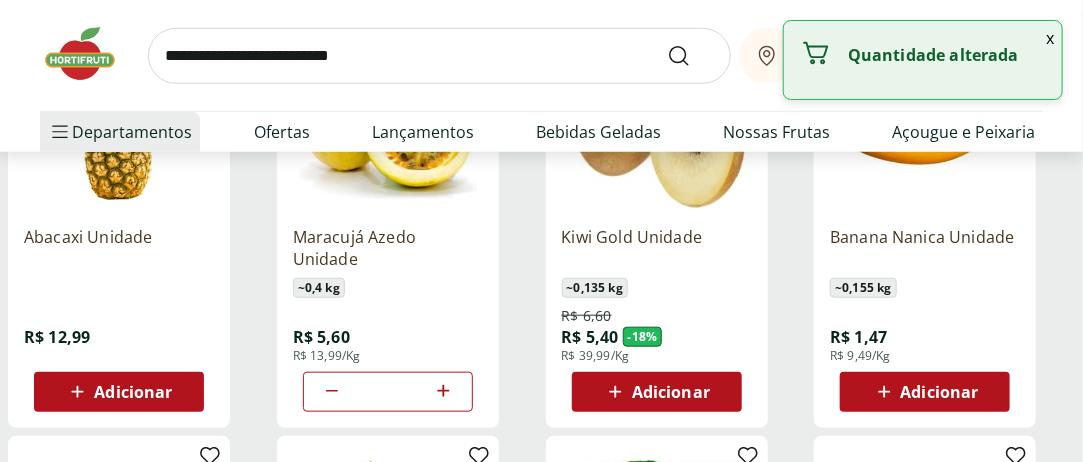 type 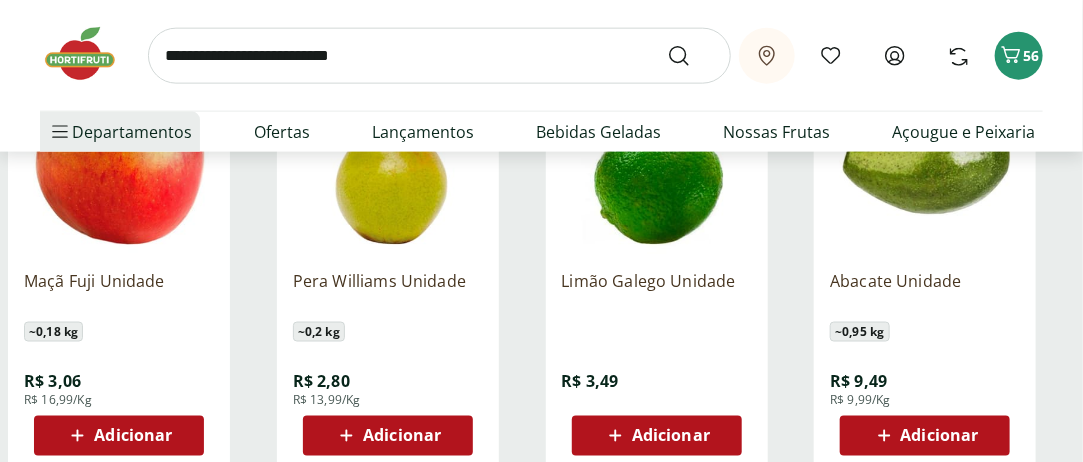 scroll, scrollTop: 3400, scrollLeft: 0, axis: vertical 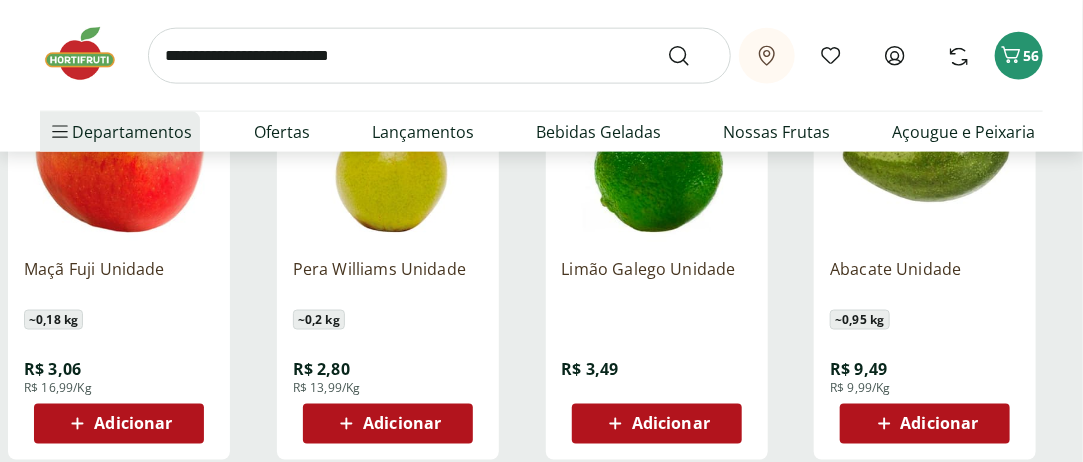 type 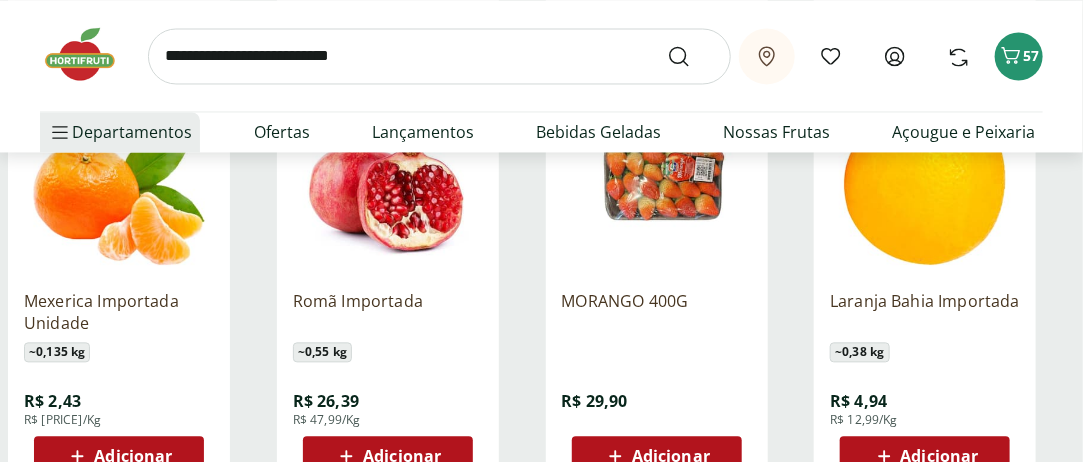 scroll, scrollTop: 3900, scrollLeft: 0, axis: vertical 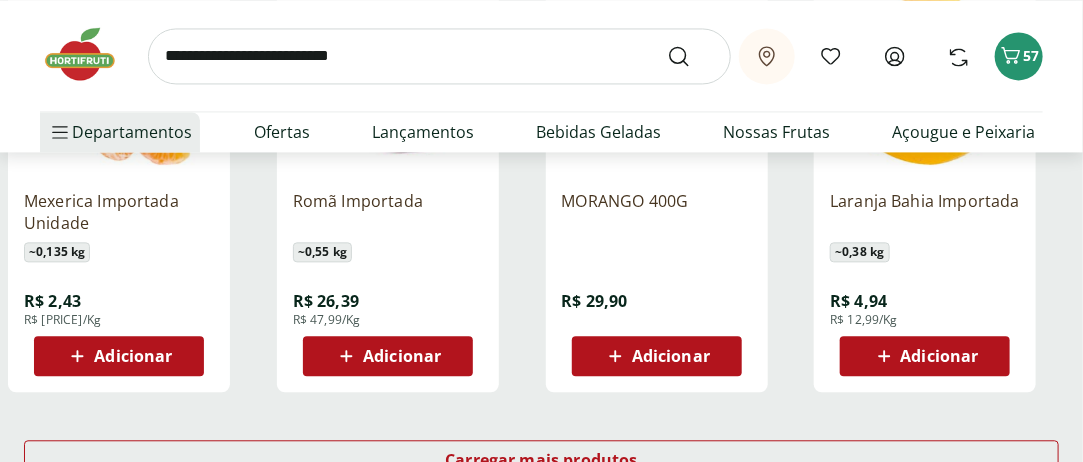 type 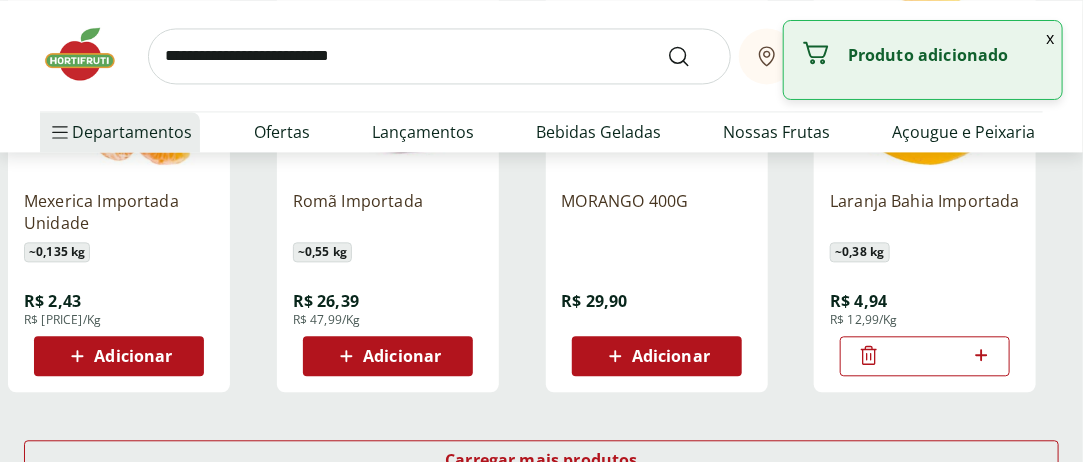 type 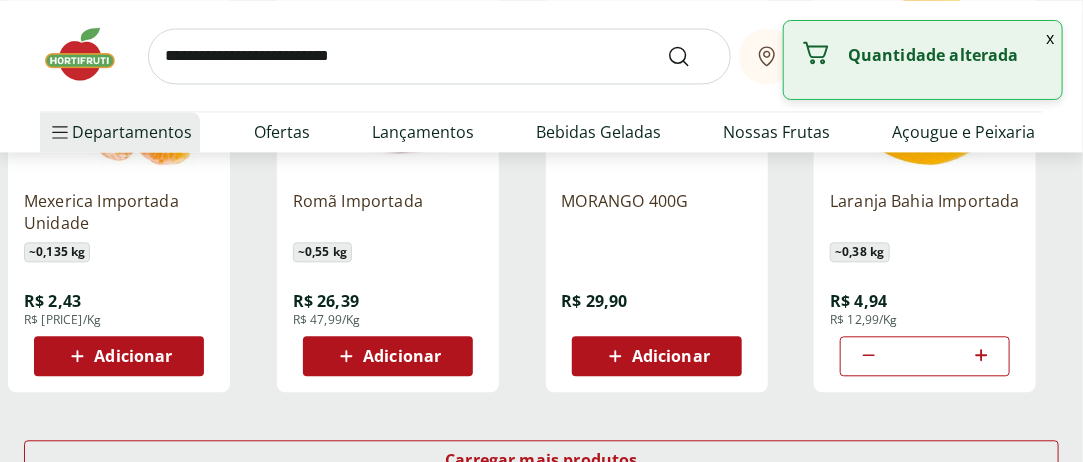 click 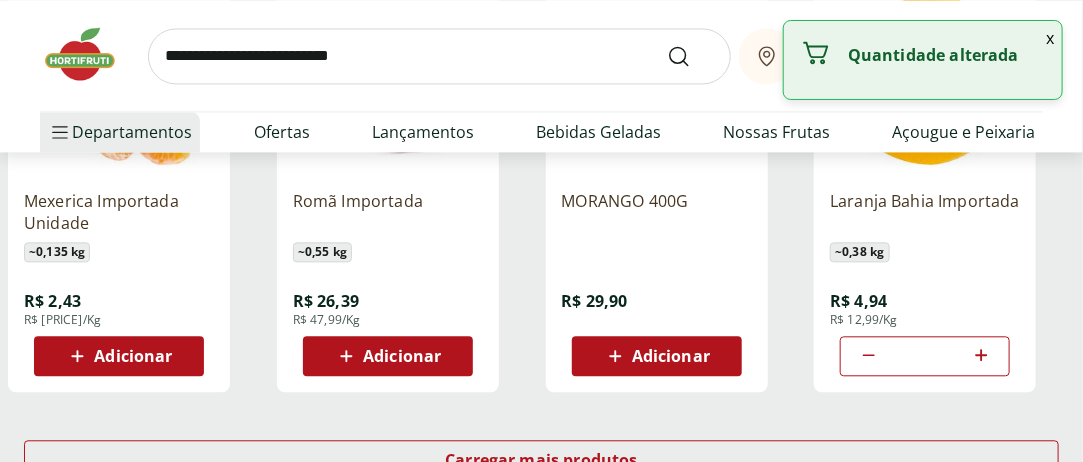 click 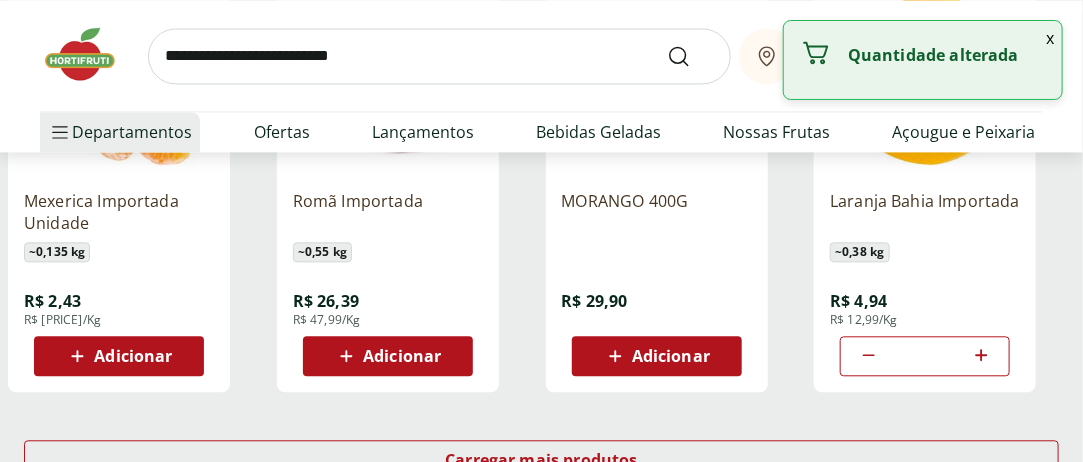 click 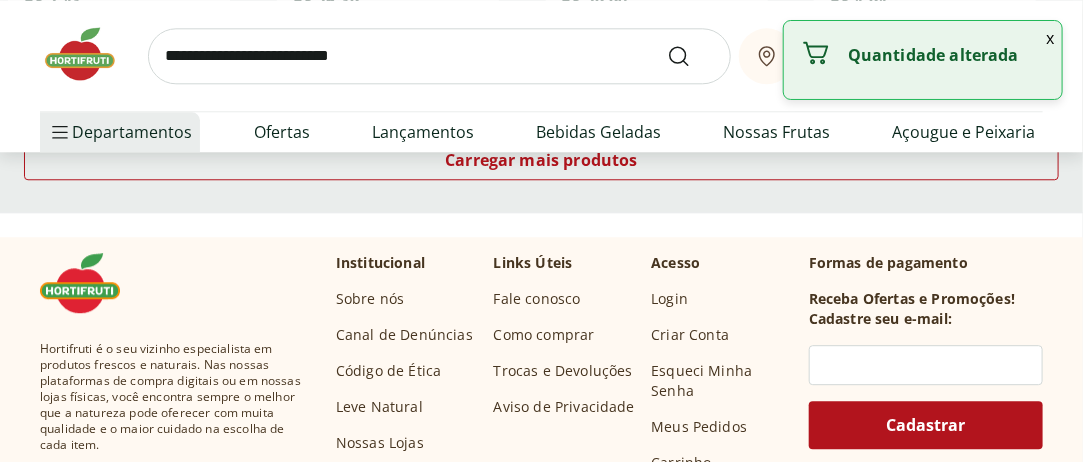 scroll, scrollTop: 4100, scrollLeft: 0, axis: vertical 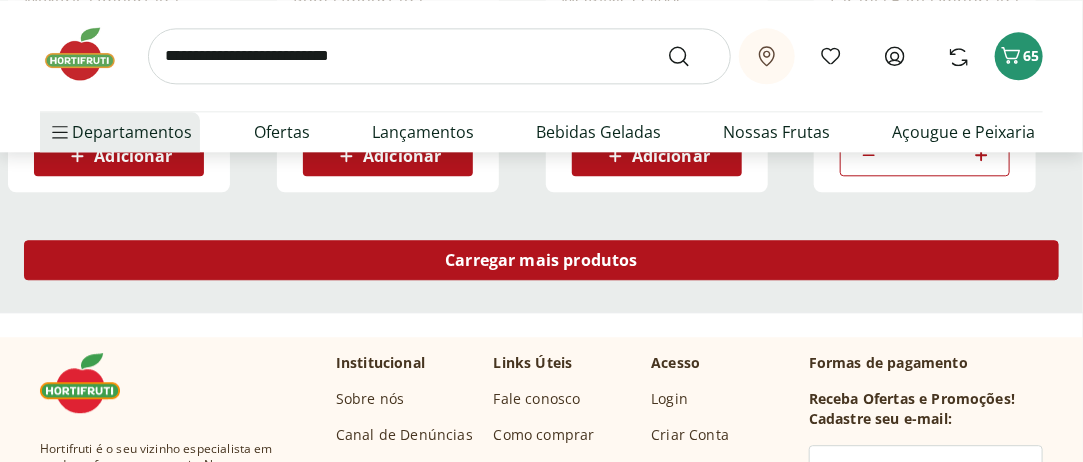 click on "Carregar mais produtos" at bounding box center [541, 260] 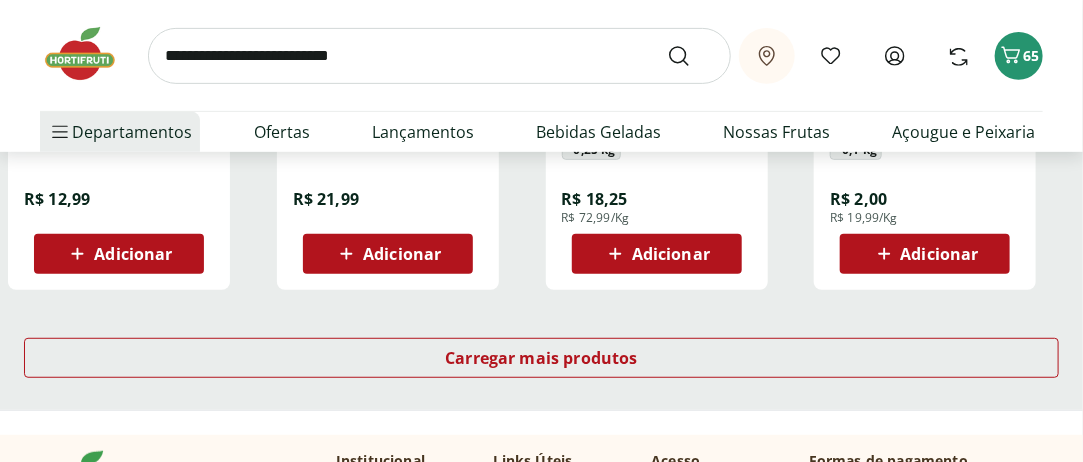 scroll, scrollTop: 5400, scrollLeft: 0, axis: vertical 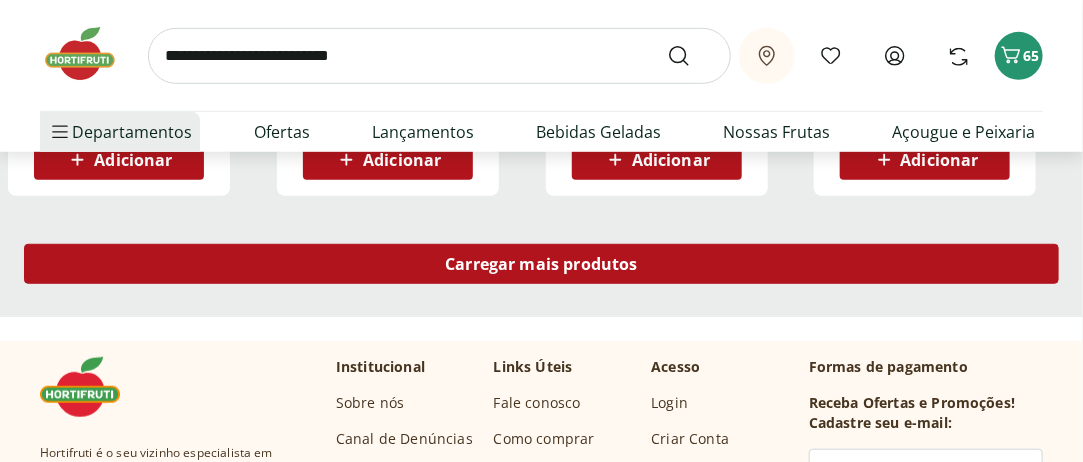 click on "Carregar mais produtos" at bounding box center (541, 264) 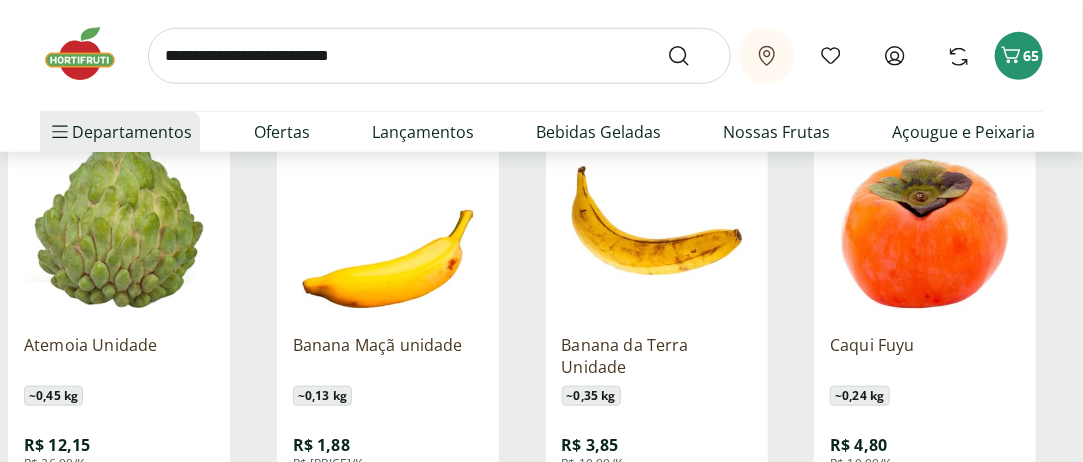 scroll, scrollTop: 5600, scrollLeft: 0, axis: vertical 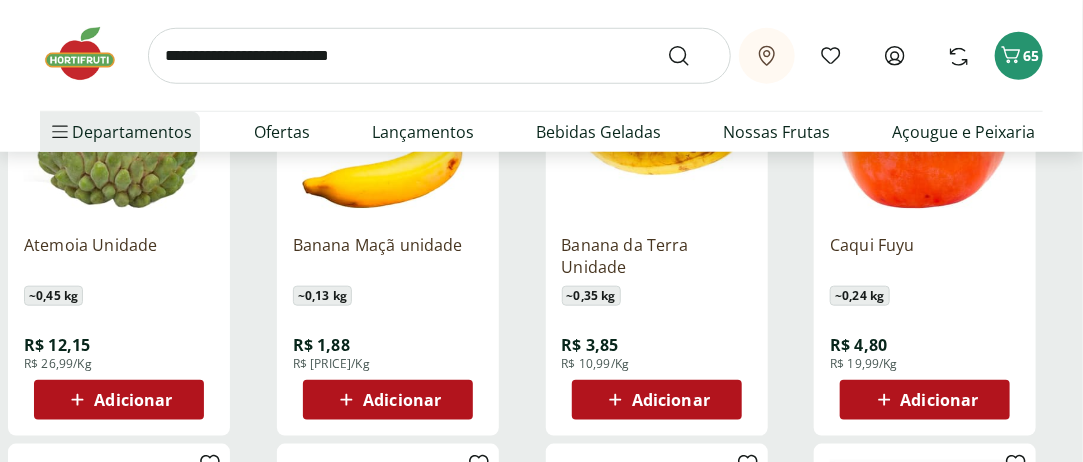 type 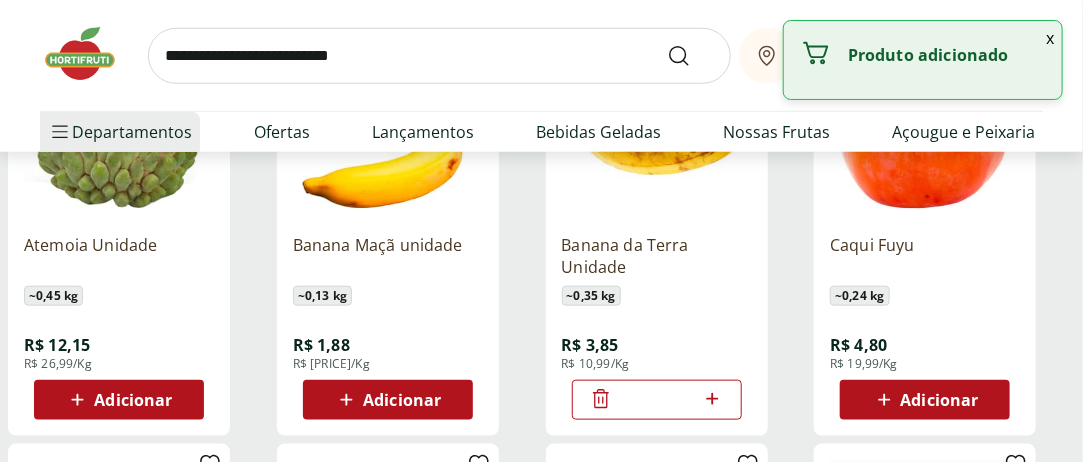 type 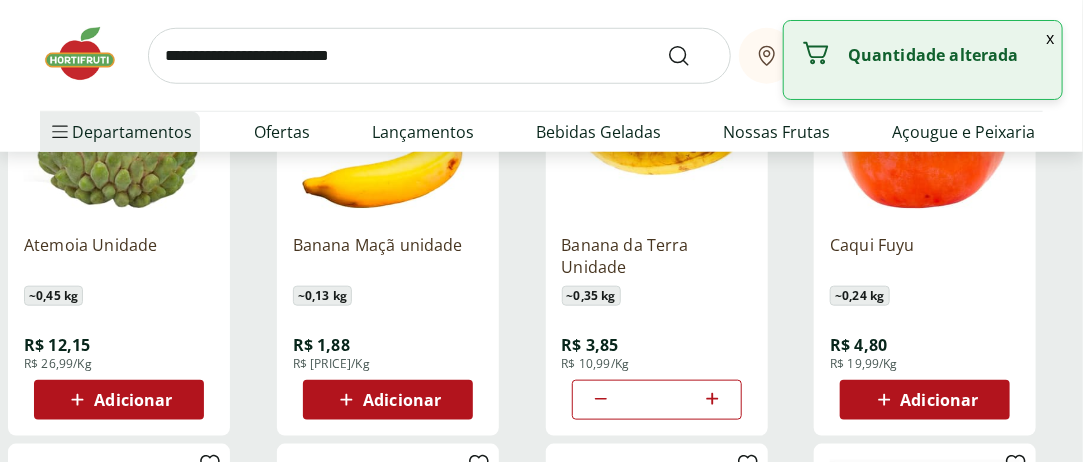 click 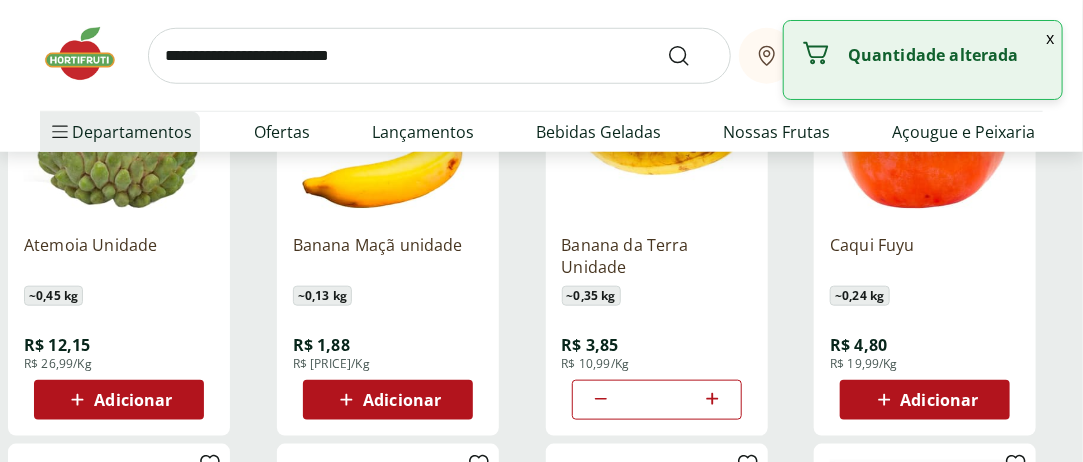 click 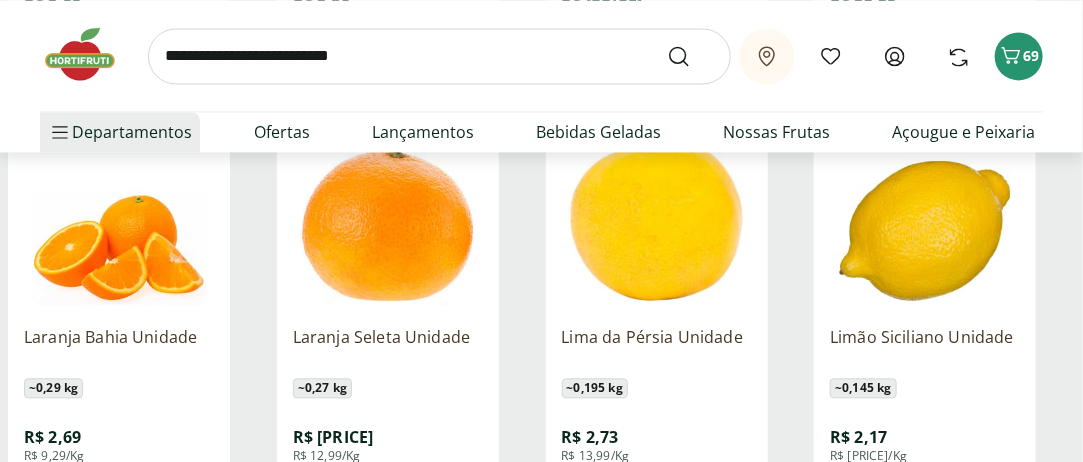 scroll, scrollTop: 6400, scrollLeft: 0, axis: vertical 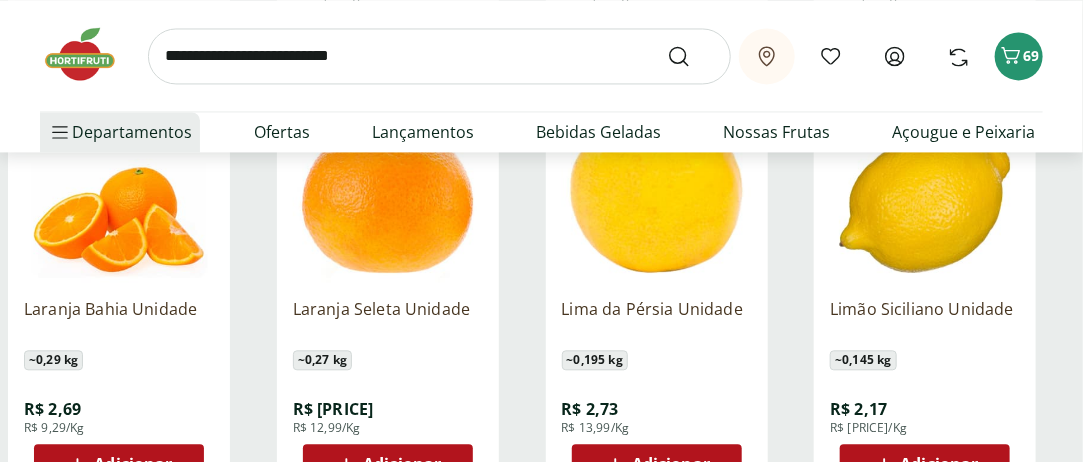 type 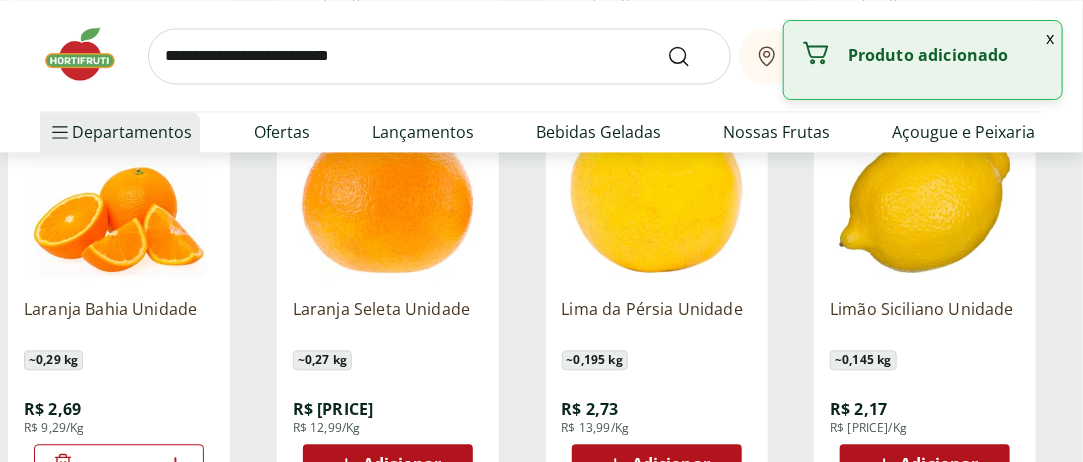 scroll, scrollTop: 6500, scrollLeft: 0, axis: vertical 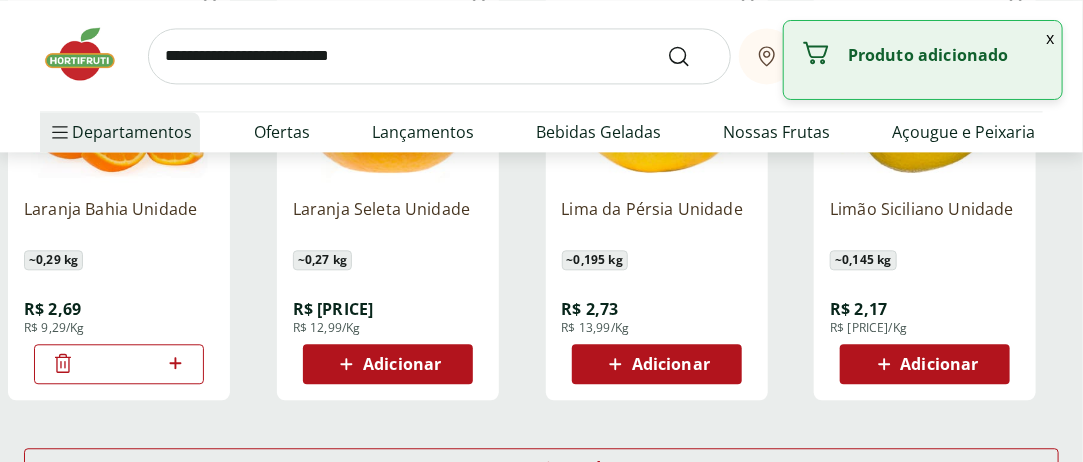 type 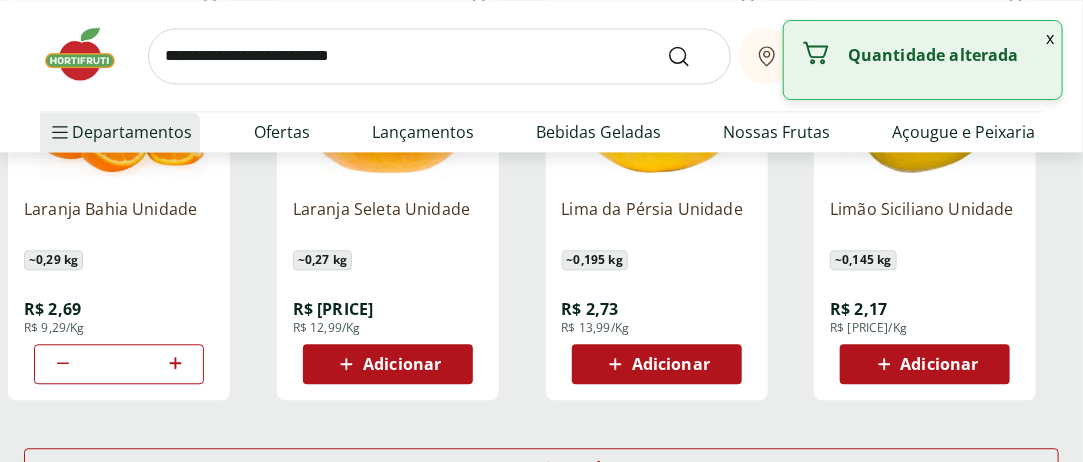 click 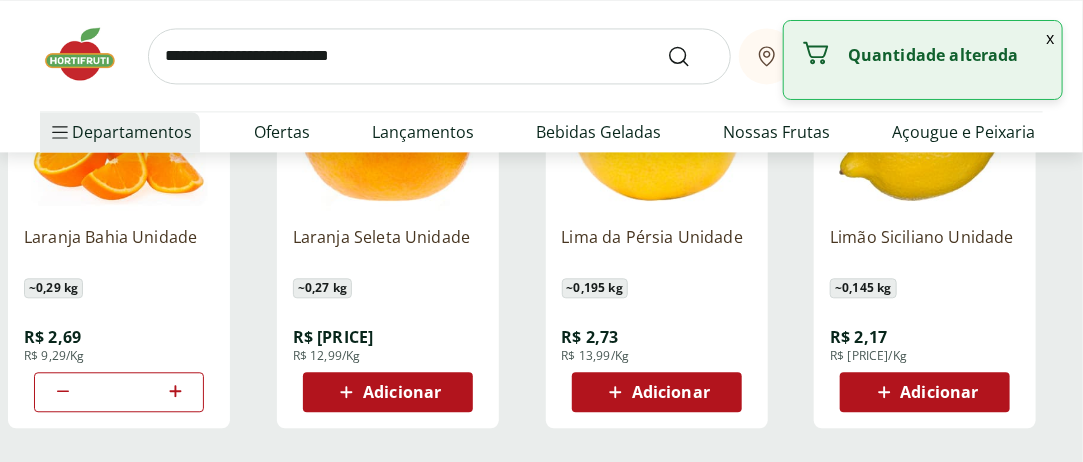 scroll, scrollTop: 6500, scrollLeft: 0, axis: vertical 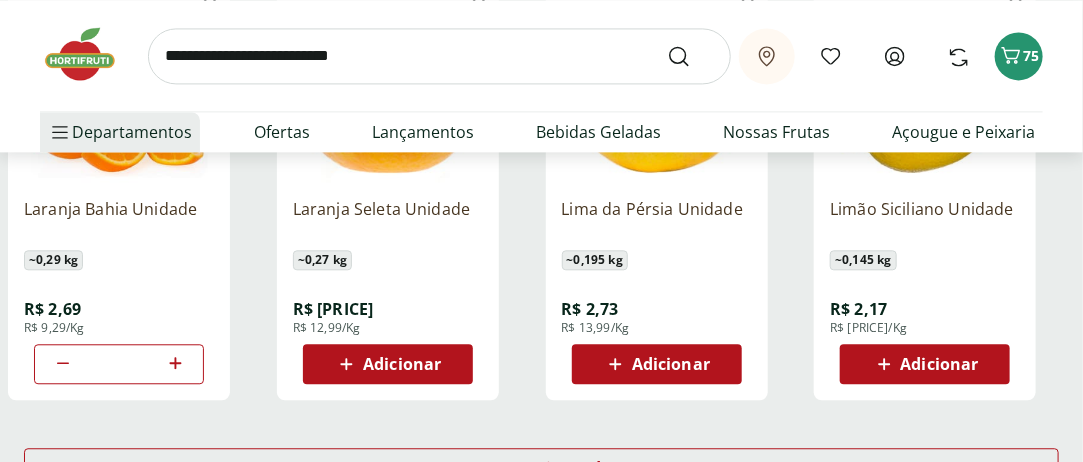 type 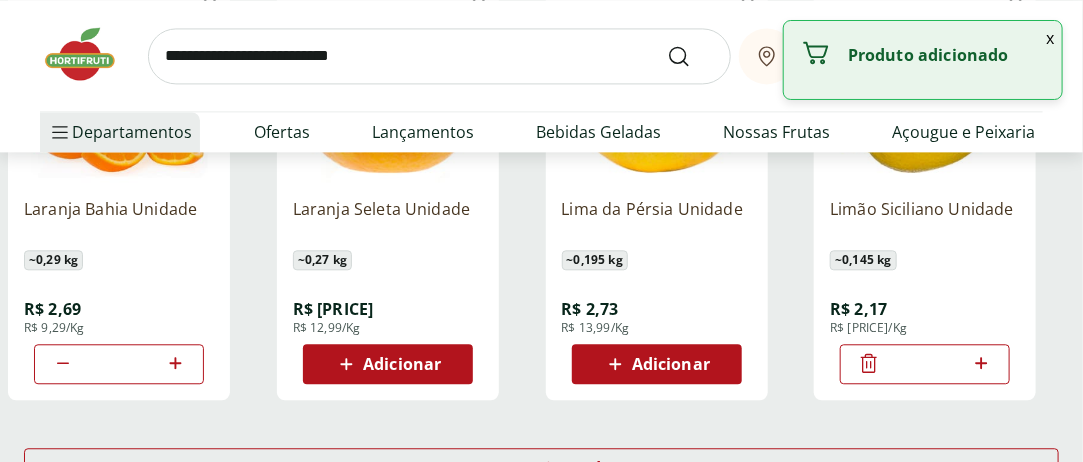 type 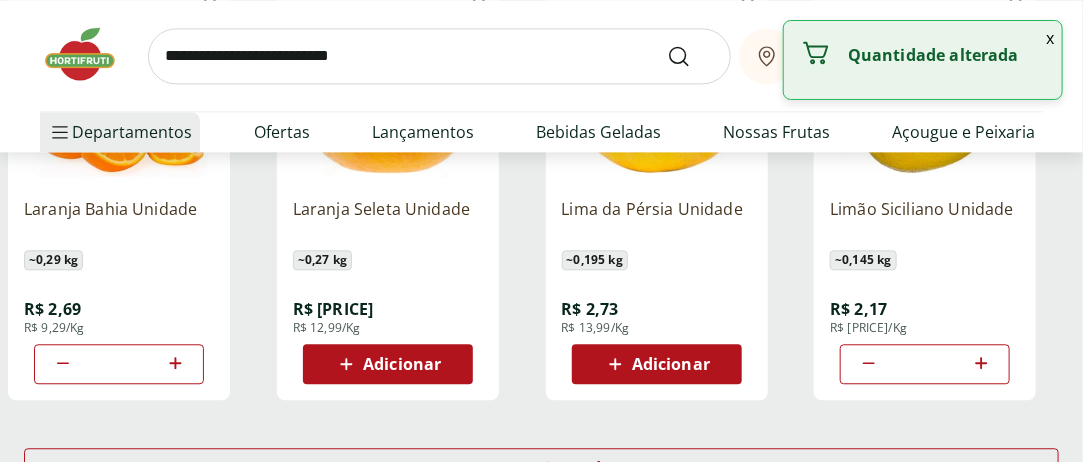click 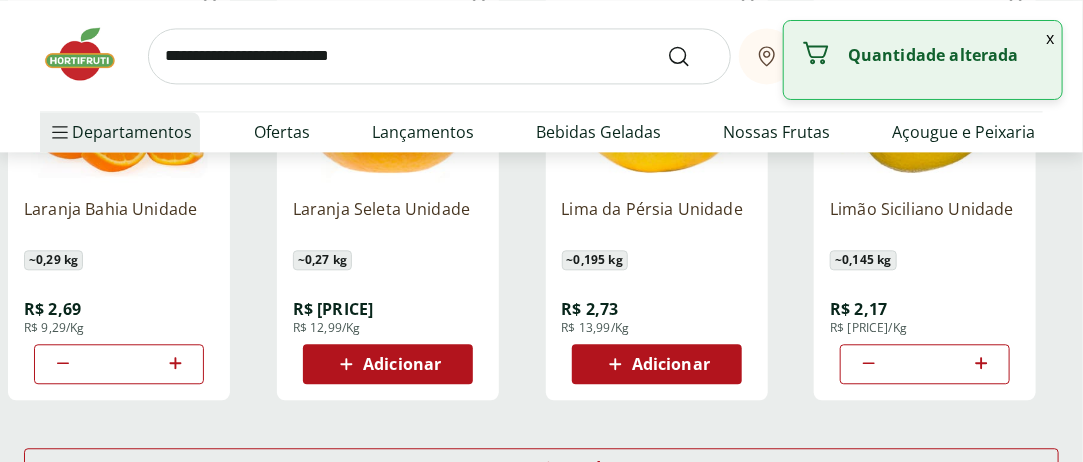 click 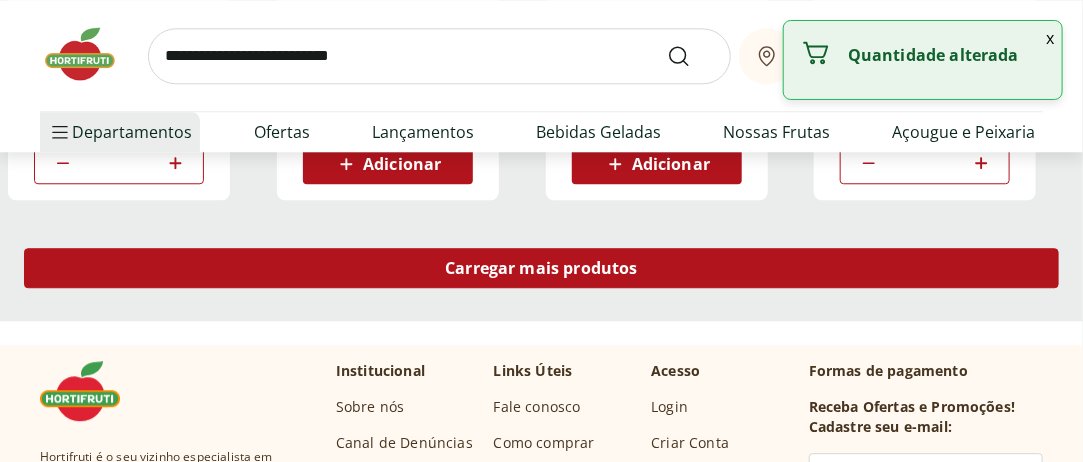click on "Carregar mais produtos" at bounding box center [541, 268] 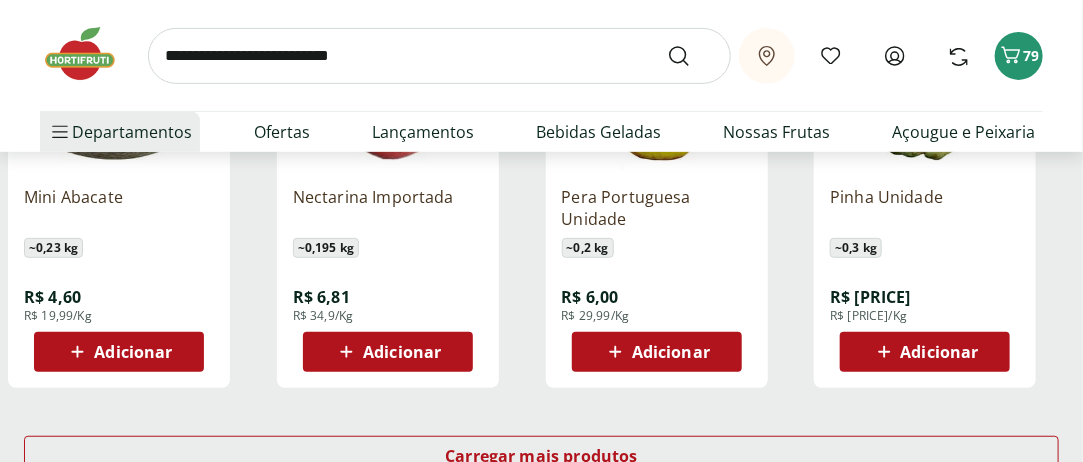 scroll, scrollTop: 8000, scrollLeft: 0, axis: vertical 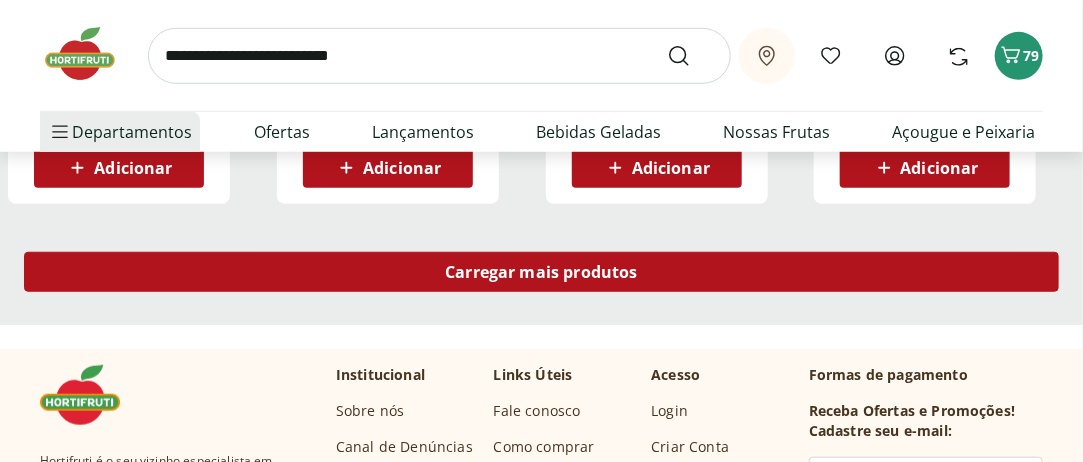 click on "Carregar mais produtos" at bounding box center (541, 272) 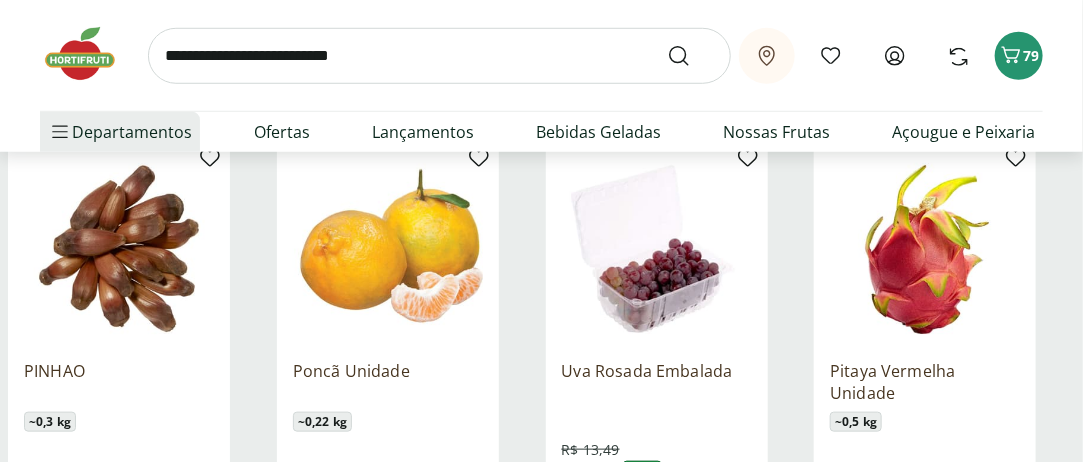 scroll, scrollTop: 8200, scrollLeft: 0, axis: vertical 